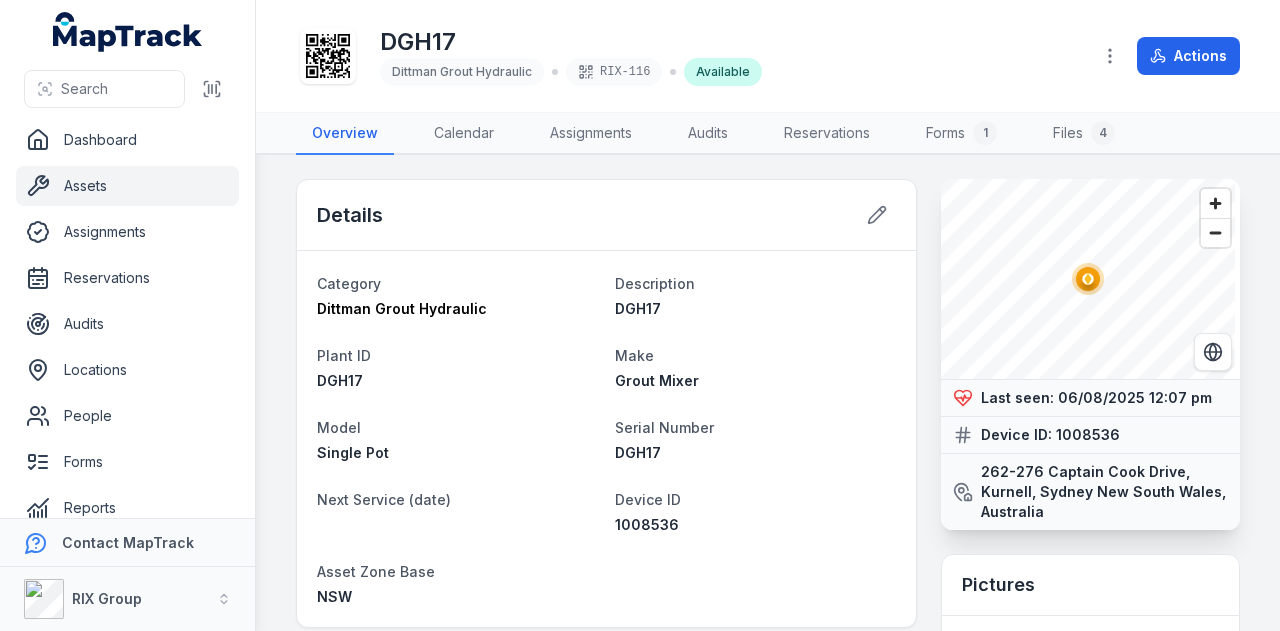 scroll, scrollTop: 0, scrollLeft: 0, axis: both 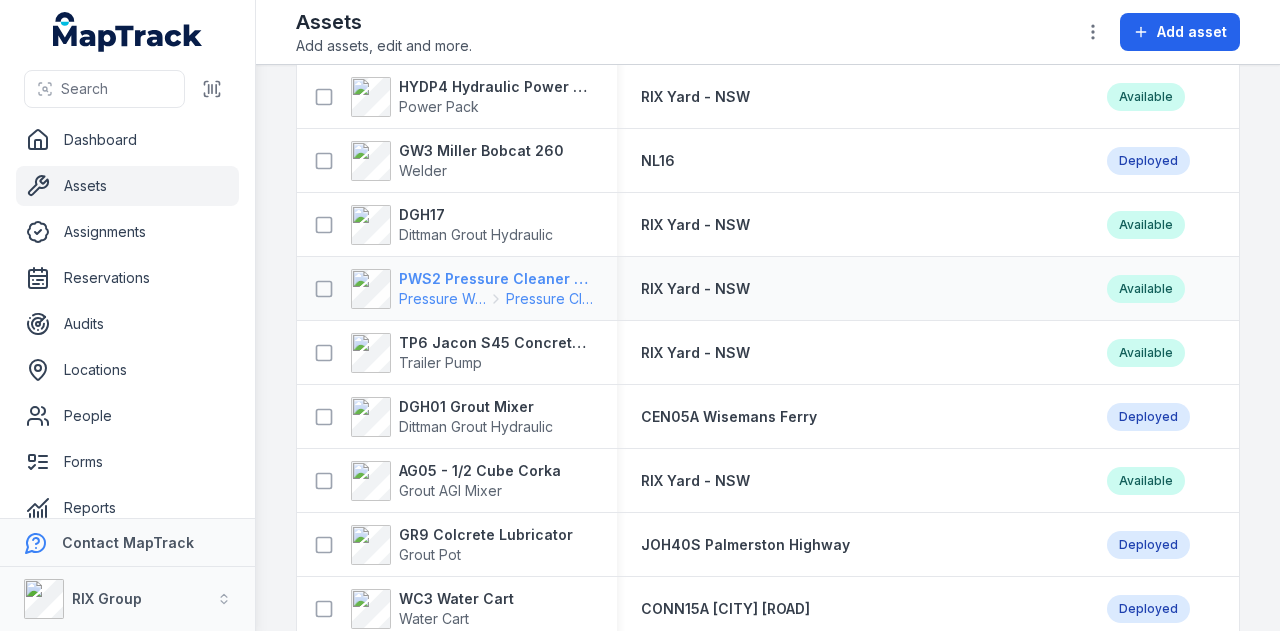 click on "PWS2 Pressure Cleaner Skid Mounted" at bounding box center [496, 279] 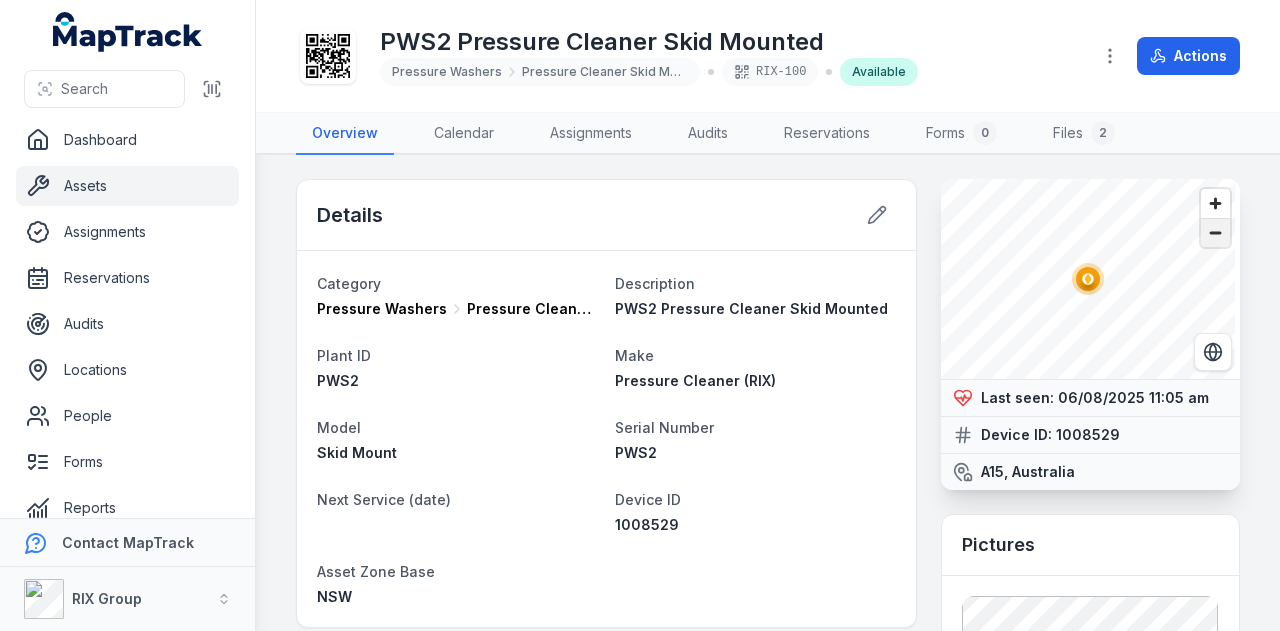 click at bounding box center [1215, 233] 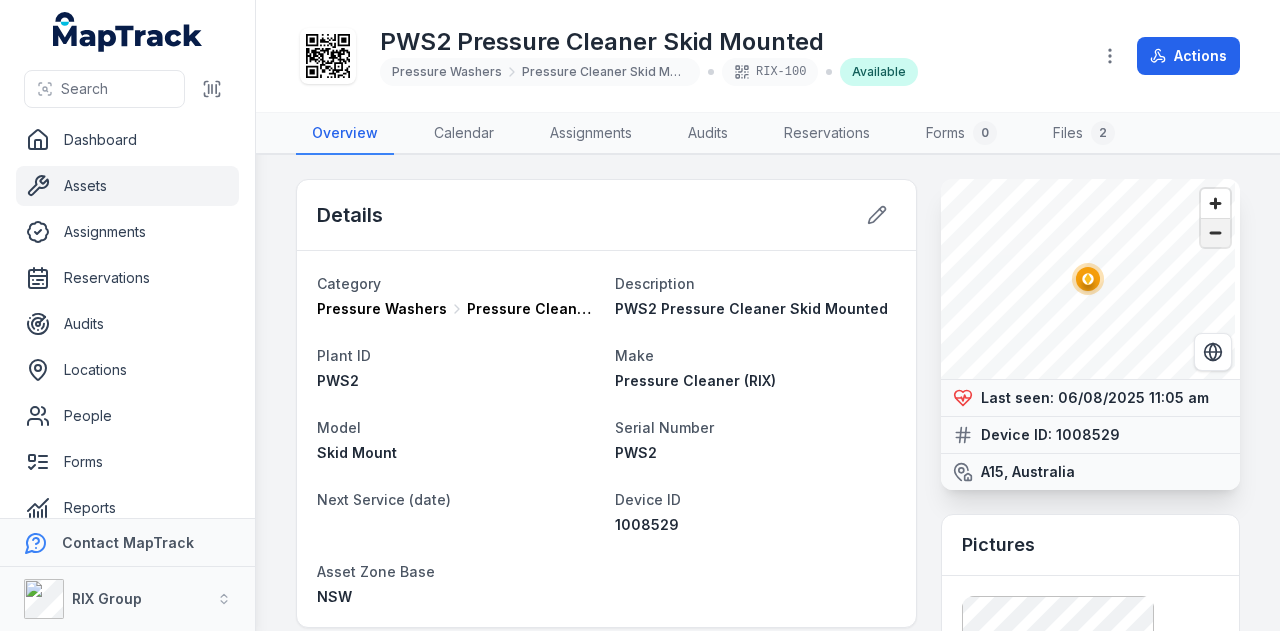 click at bounding box center (1215, 233) 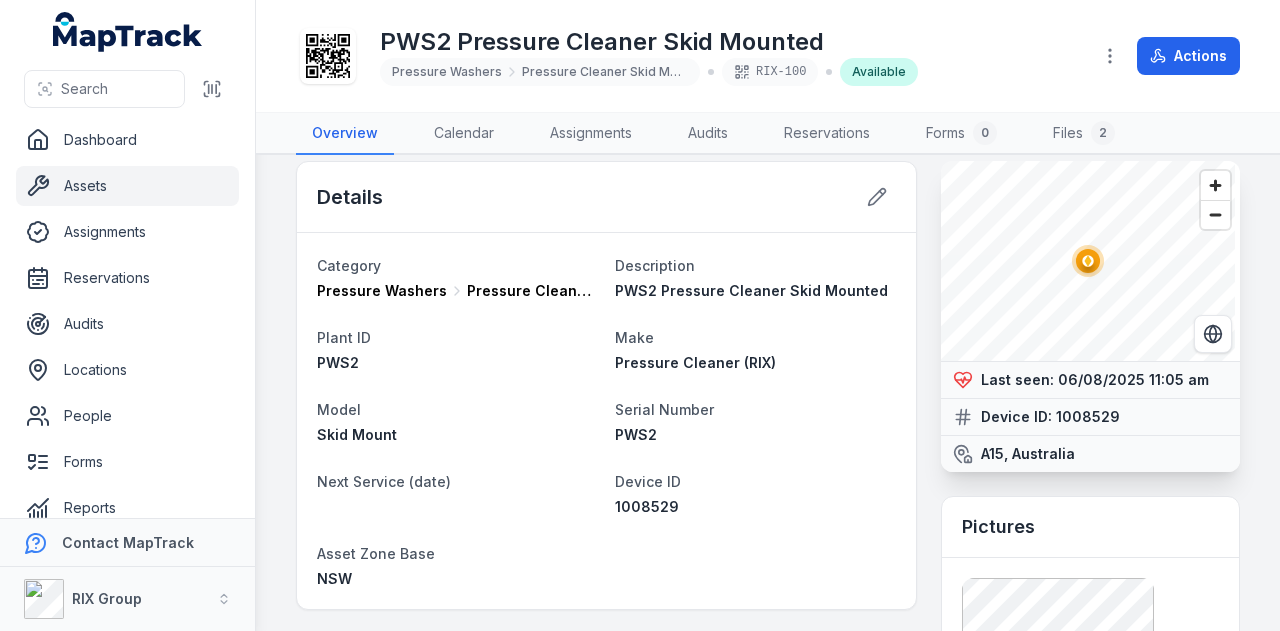 scroll, scrollTop: 0, scrollLeft: 0, axis: both 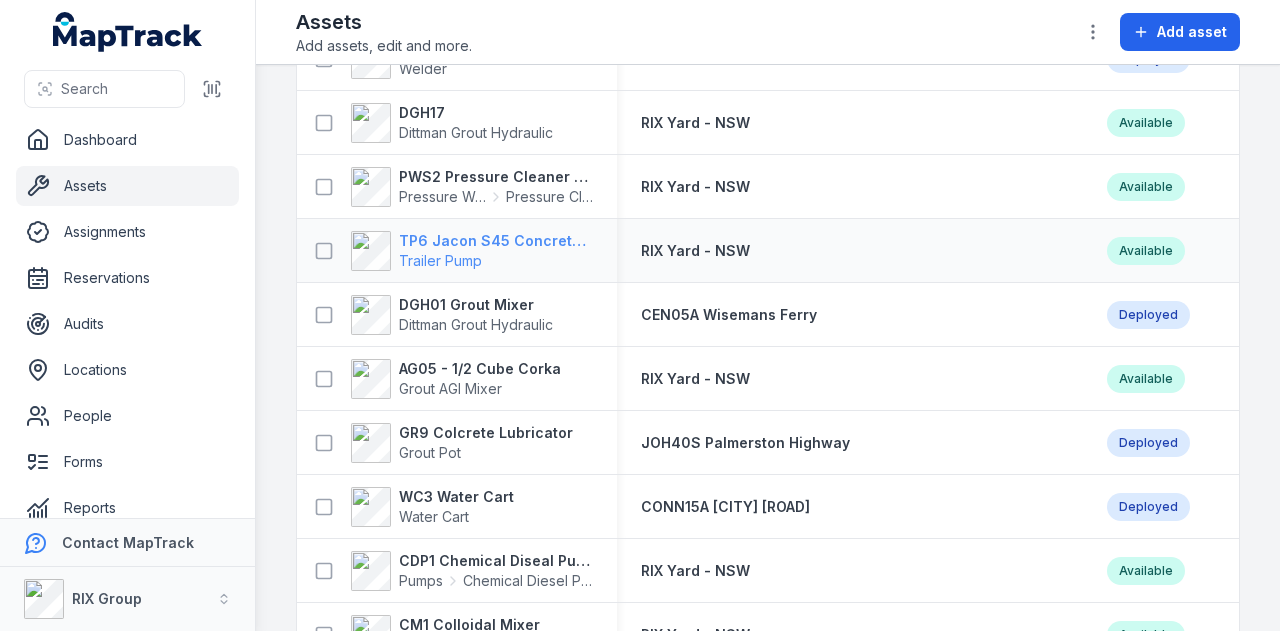 click on "TP6 Jacon S45 Concrete Pump" at bounding box center [496, 241] 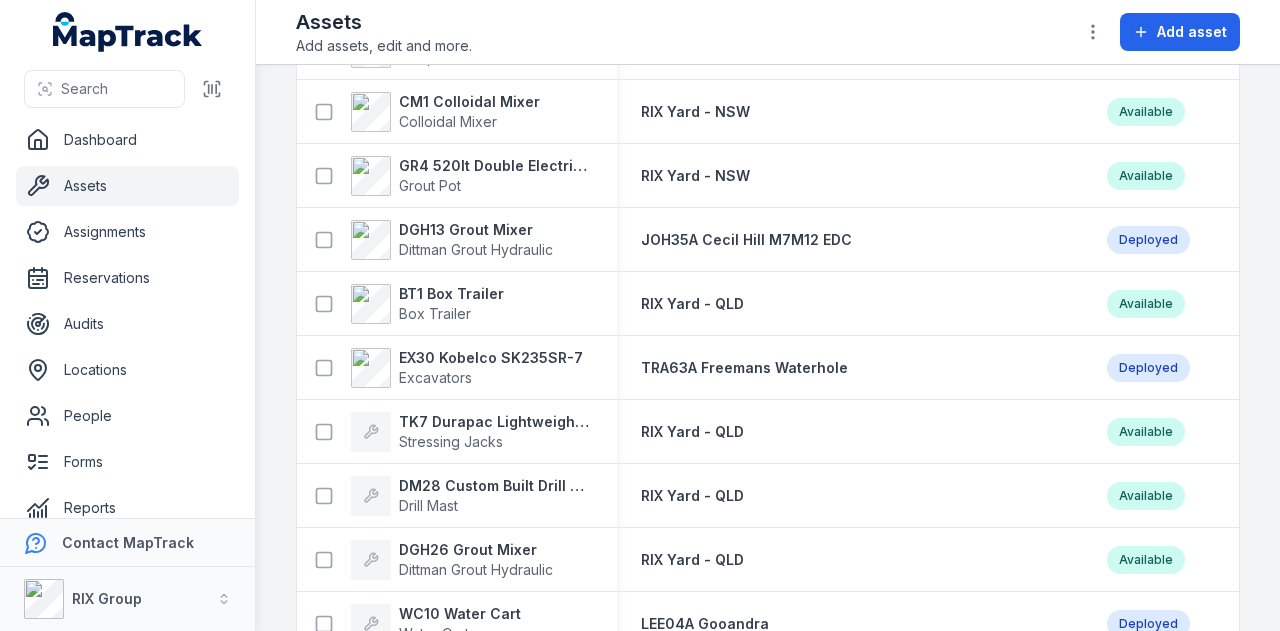 scroll, scrollTop: 5549, scrollLeft: 0, axis: vertical 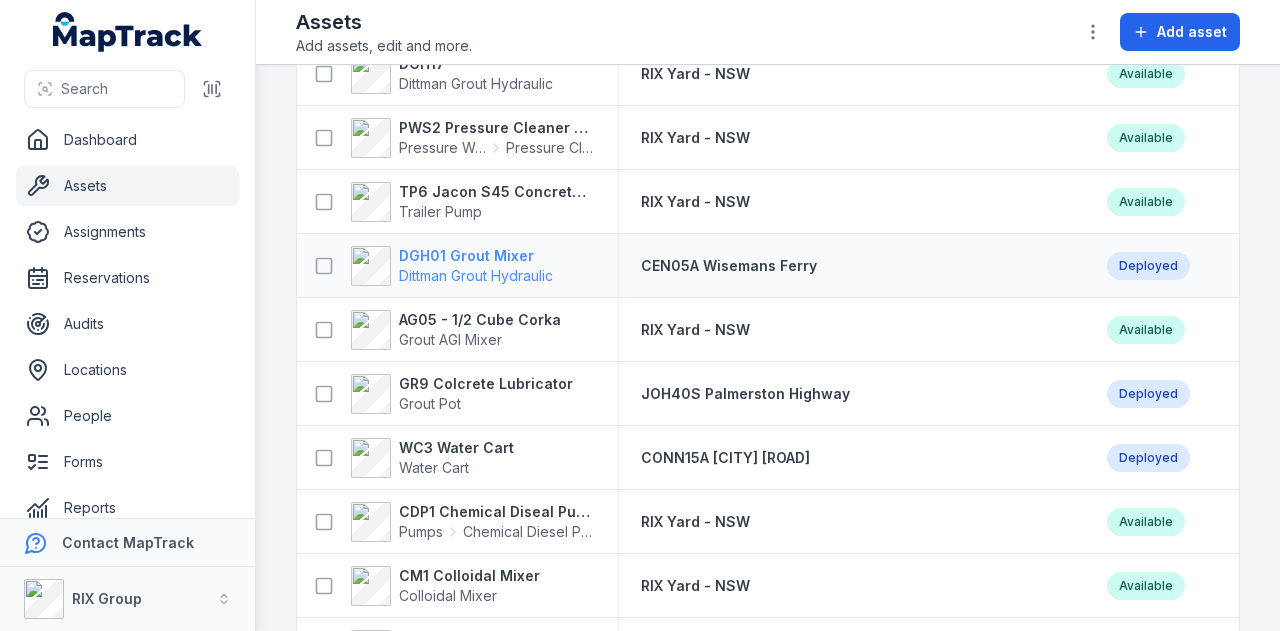 click on "DGH01 Grout Mixer" at bounding box center [476, 256] 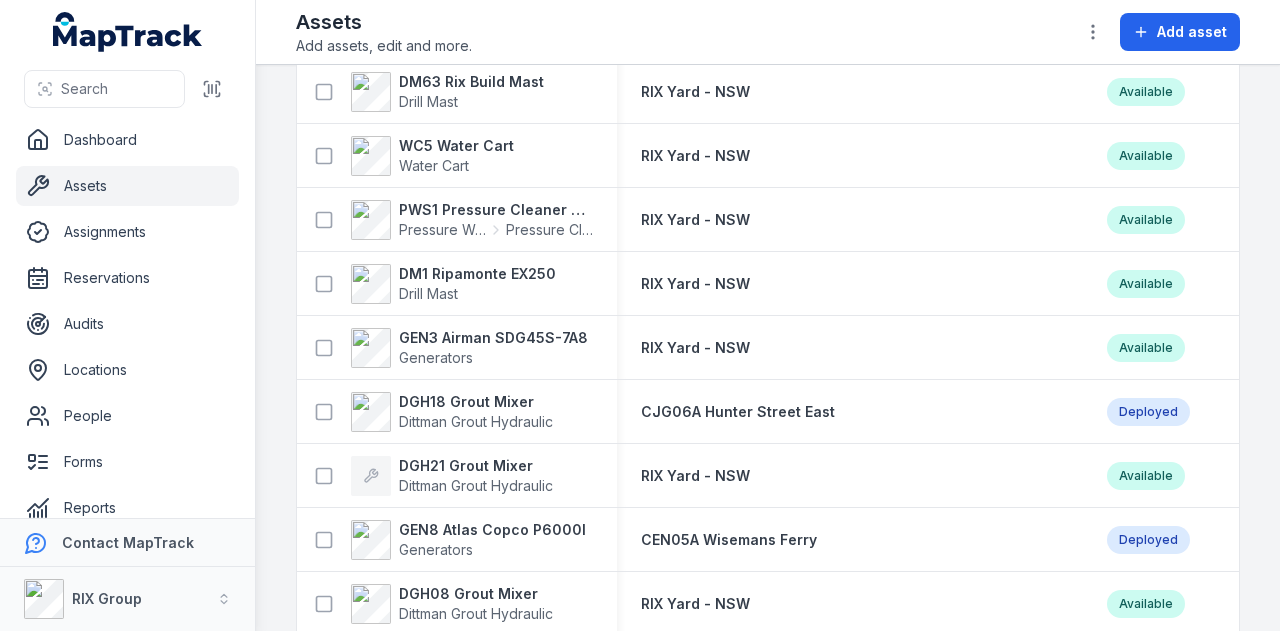 scroll, scrollTop: 4128, scrollLeft: 0, axis: vertical 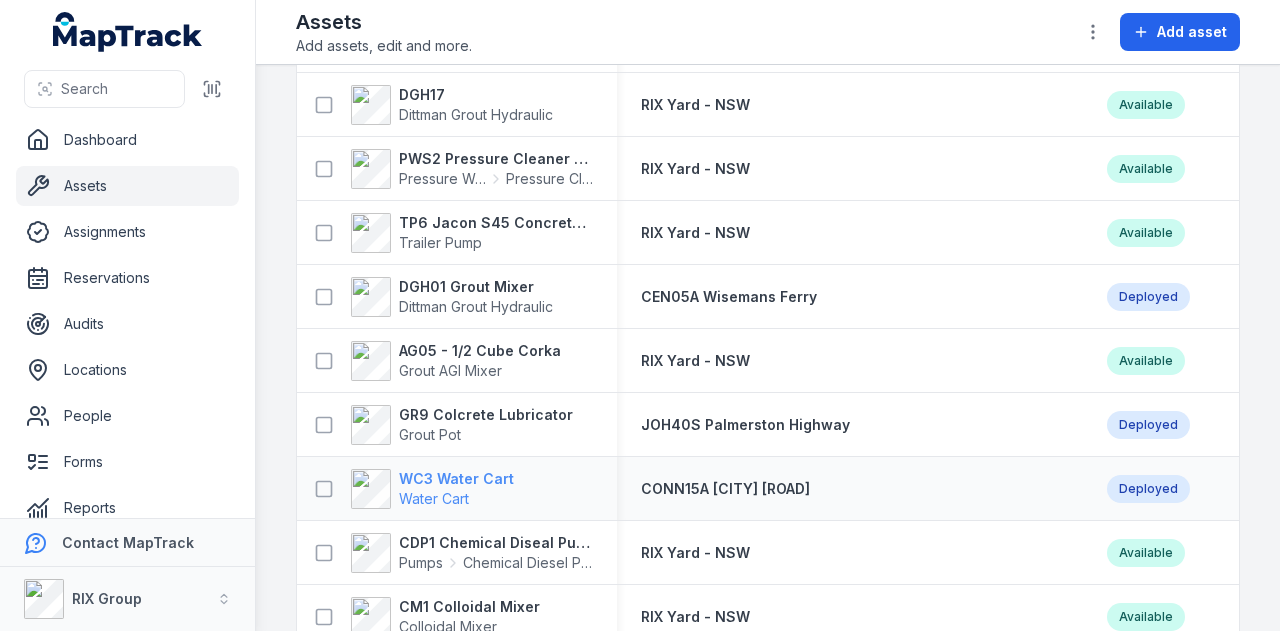 click on "WC3 Water Cart" at bounding box center [456, 479] 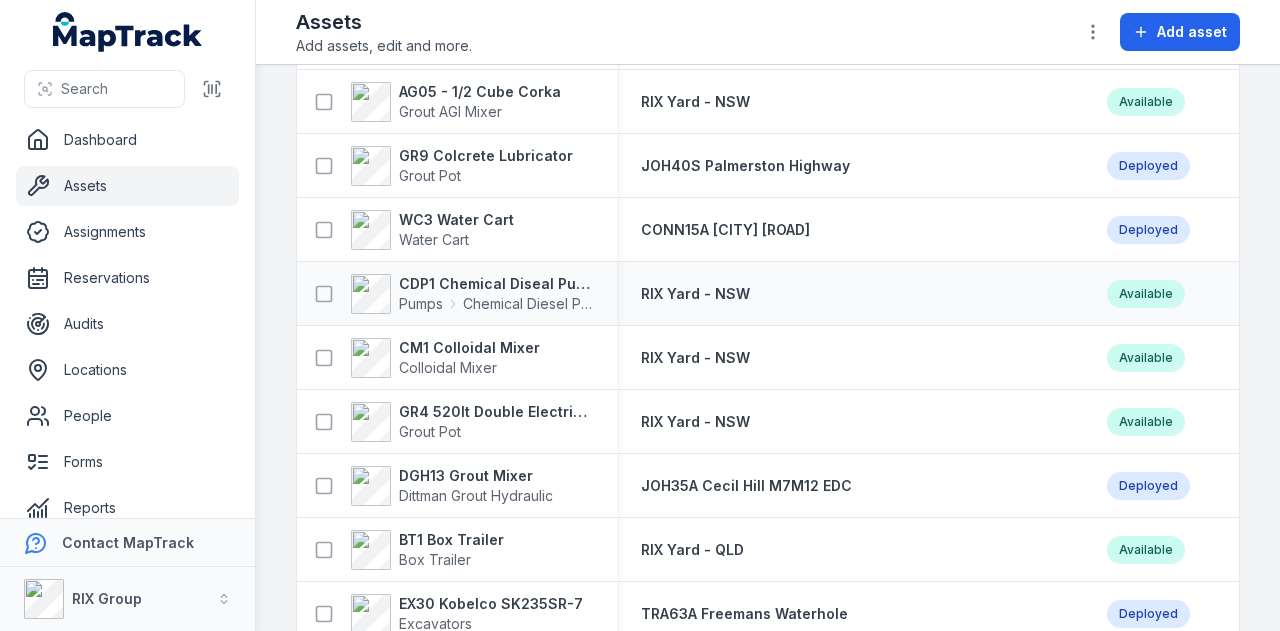 scroll, scrollTop: 5422, scrollLeft: 0, axis: vertical 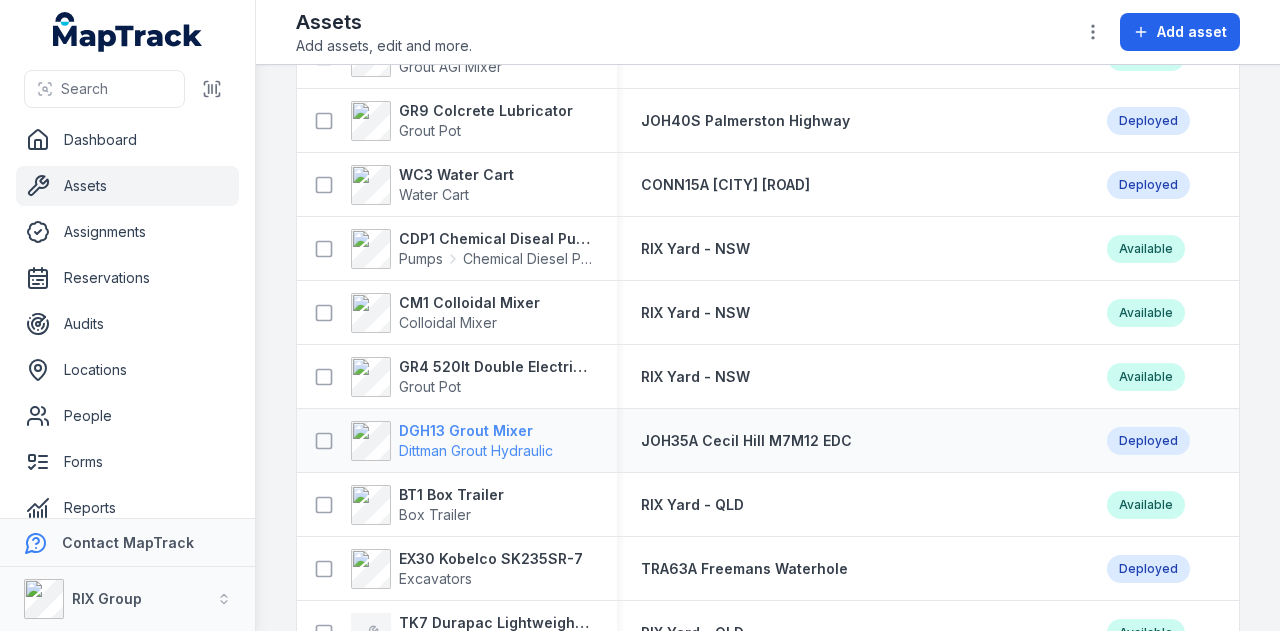 click on "DGH13 Grout Mixer" at bounding box center (476, 431) 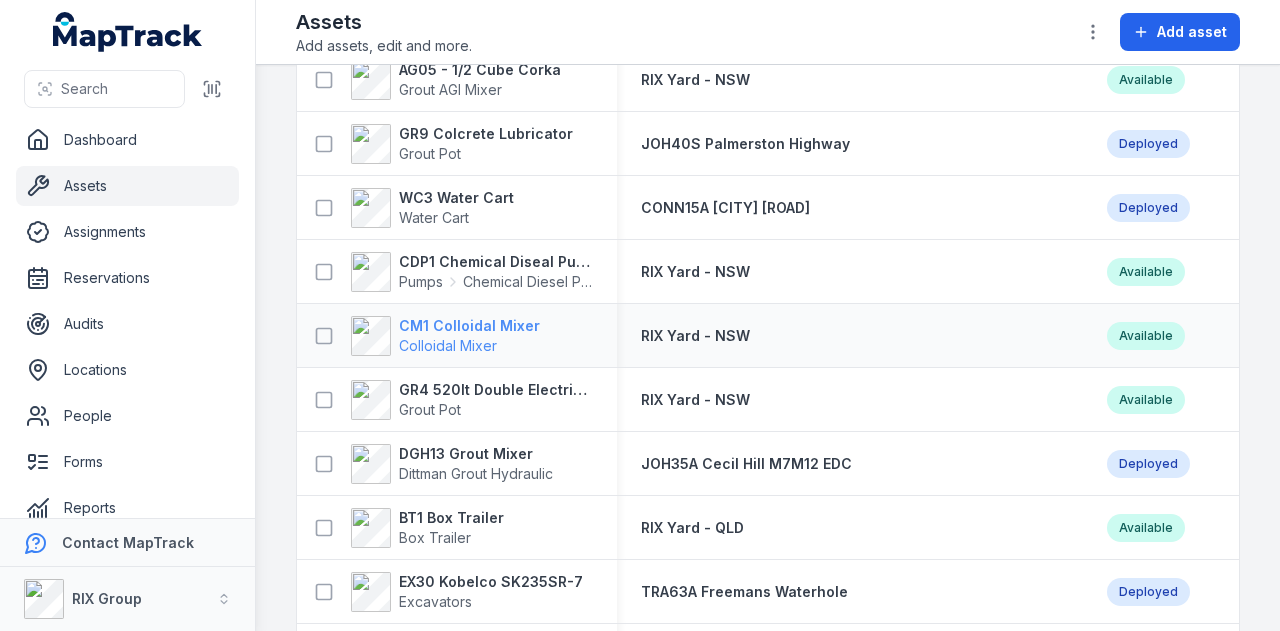 scroll, scrollTop: 5428, scrollLeft: 0, axis: vertical 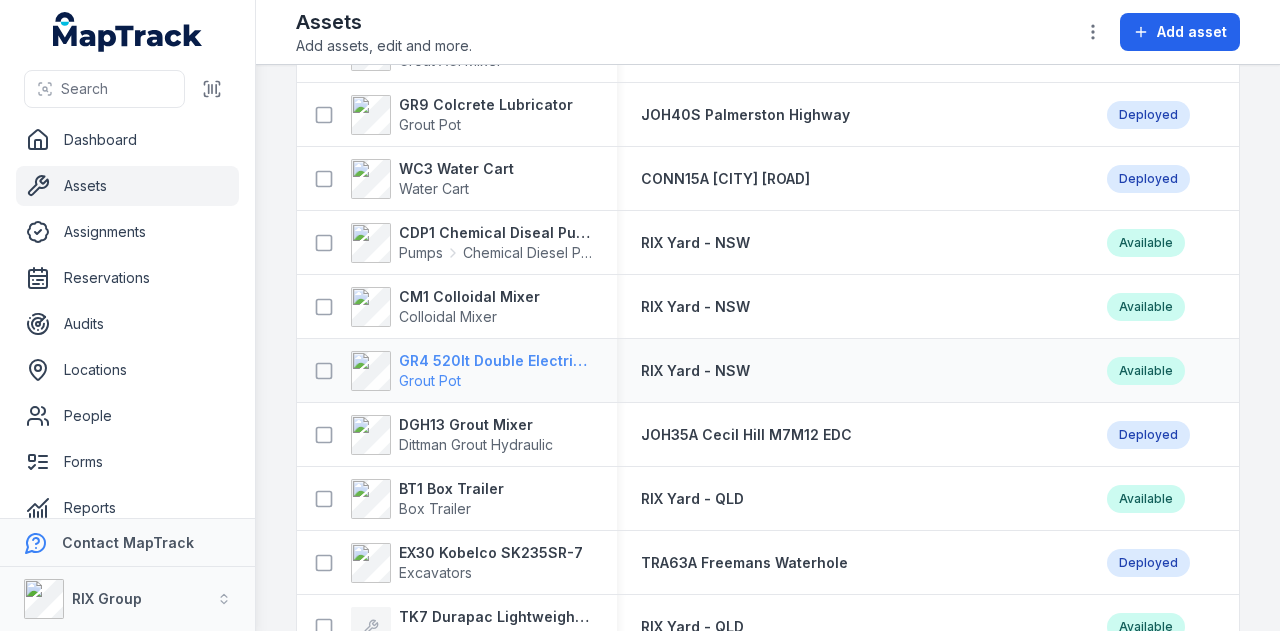 click on "GR4 520lt Double Electric Twin Pot" at bounding box center (496, 361) 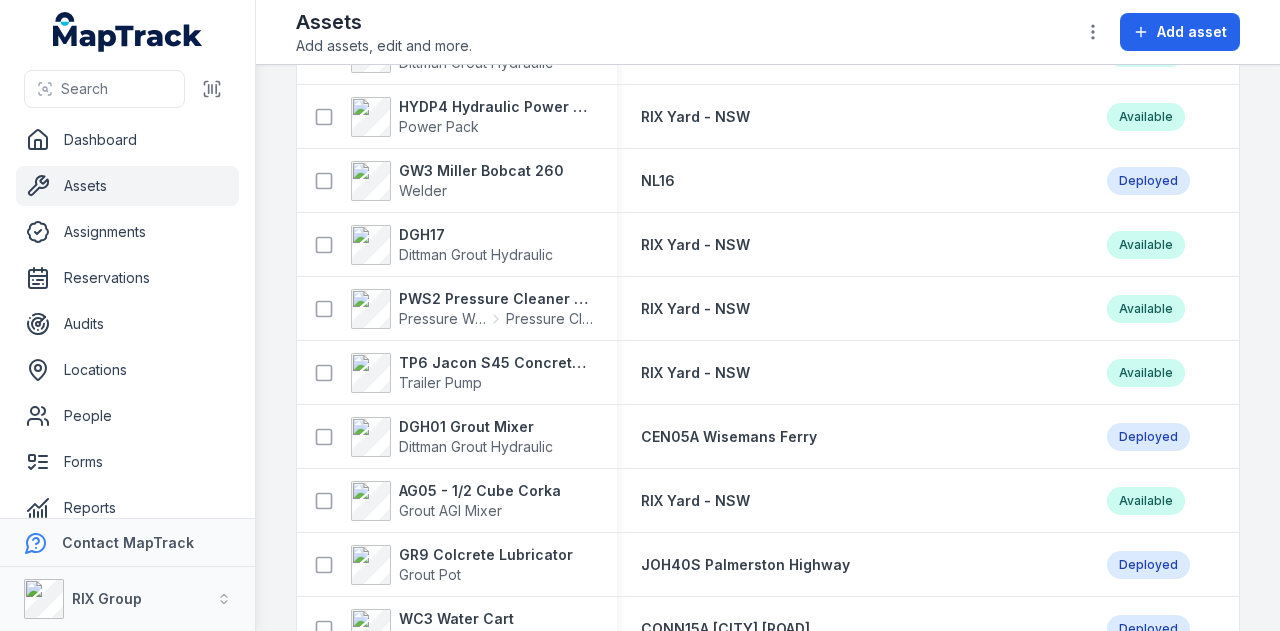 scroll, scrollTop: 4800, scrollLeft: 0, axis: vertical 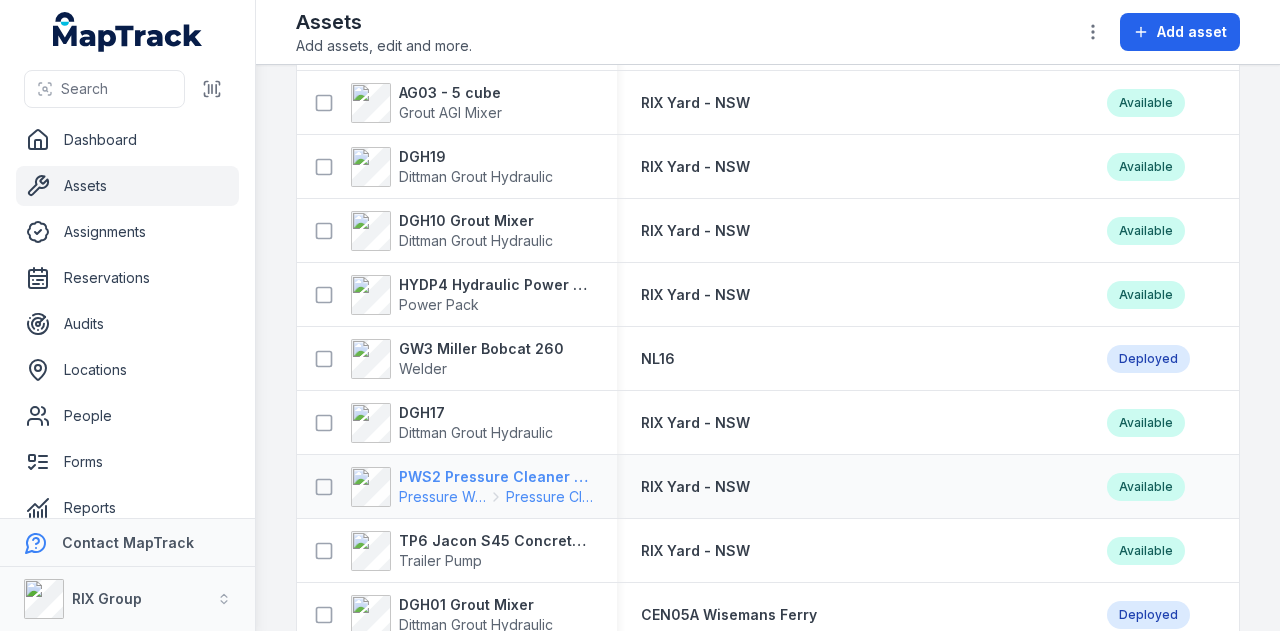 click on "PWS2 Pressure Cleaner Skid Mounted" at bounding box center [496, 477] 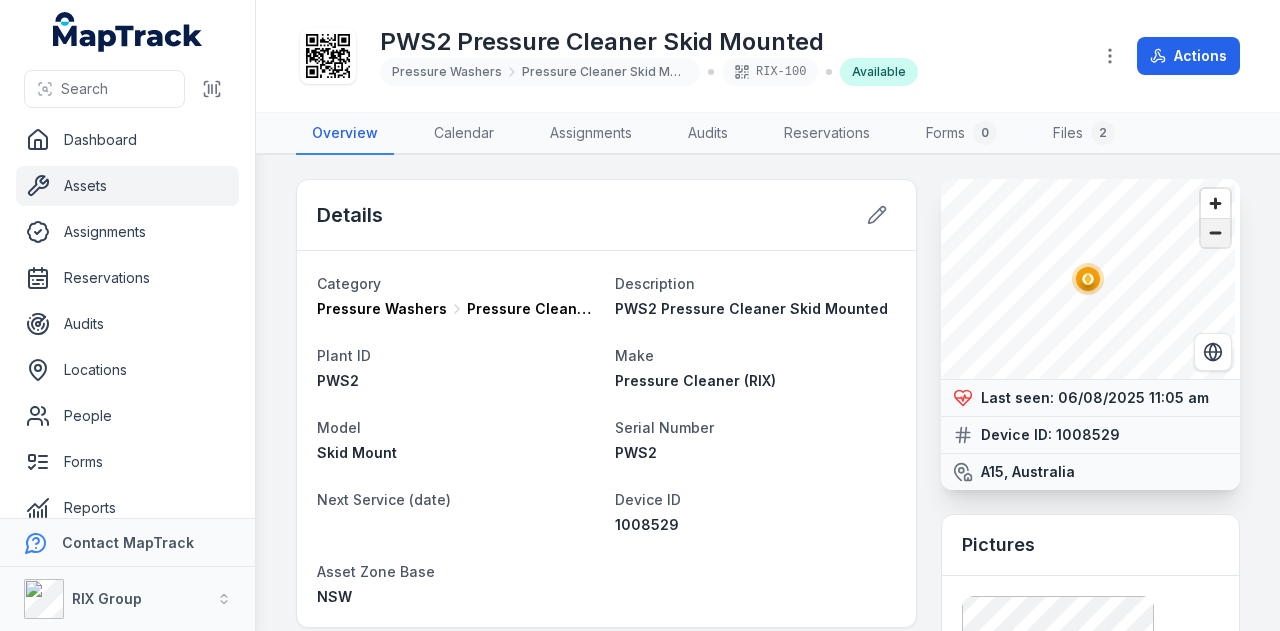 click at bounding box center (1215, 233) 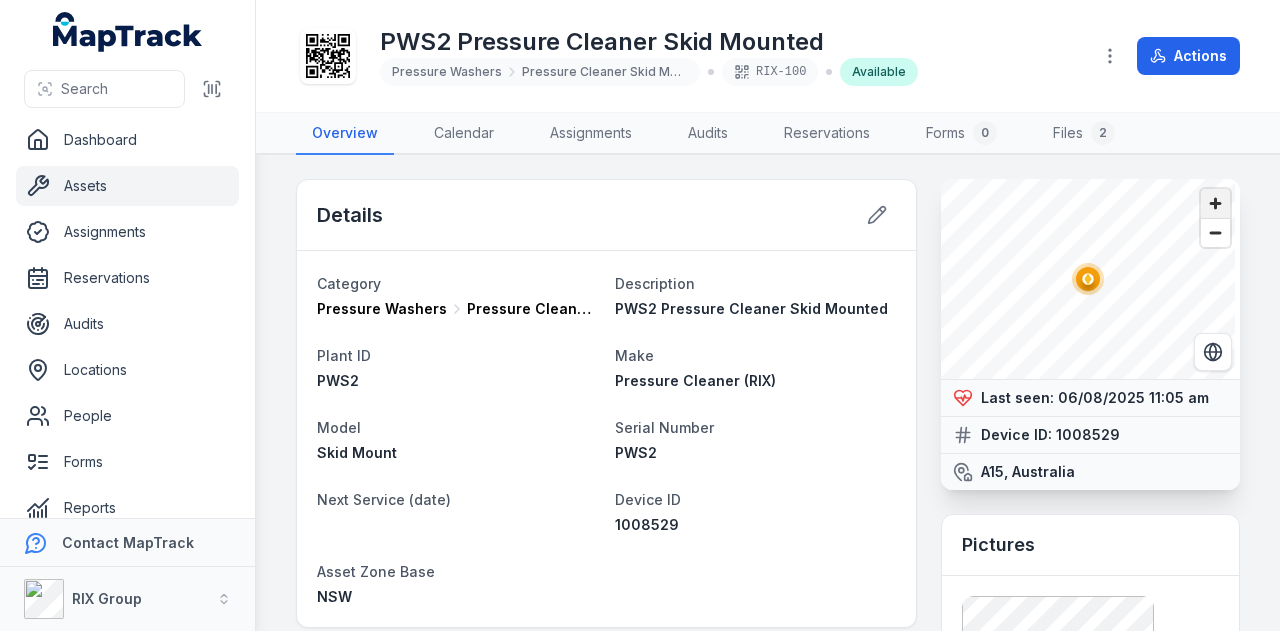 click at bounding box center (1215, 203) 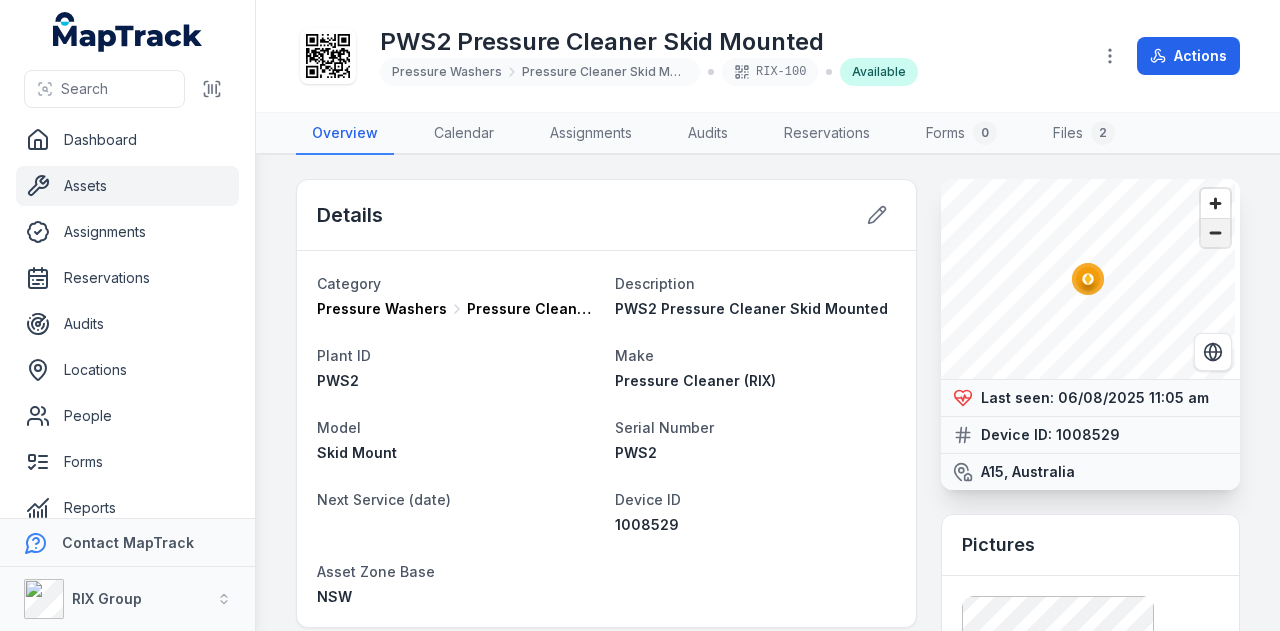 click at bounding box center (1215, 233) 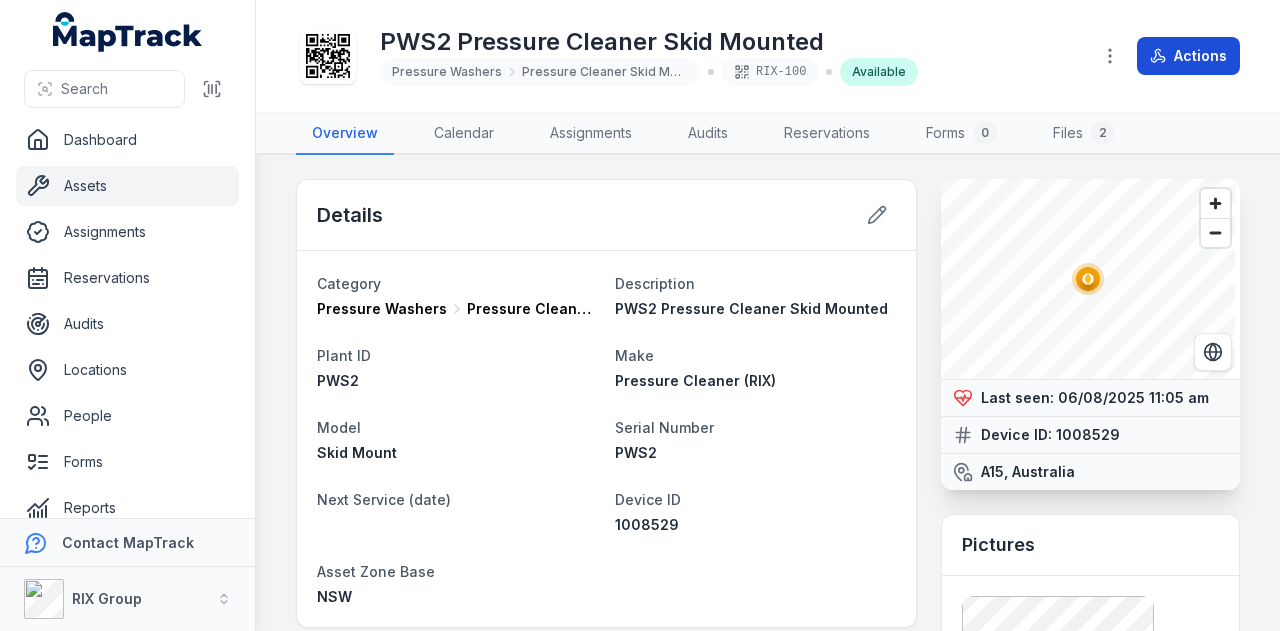 click on "Actions" at bounding box center (1188, 56) 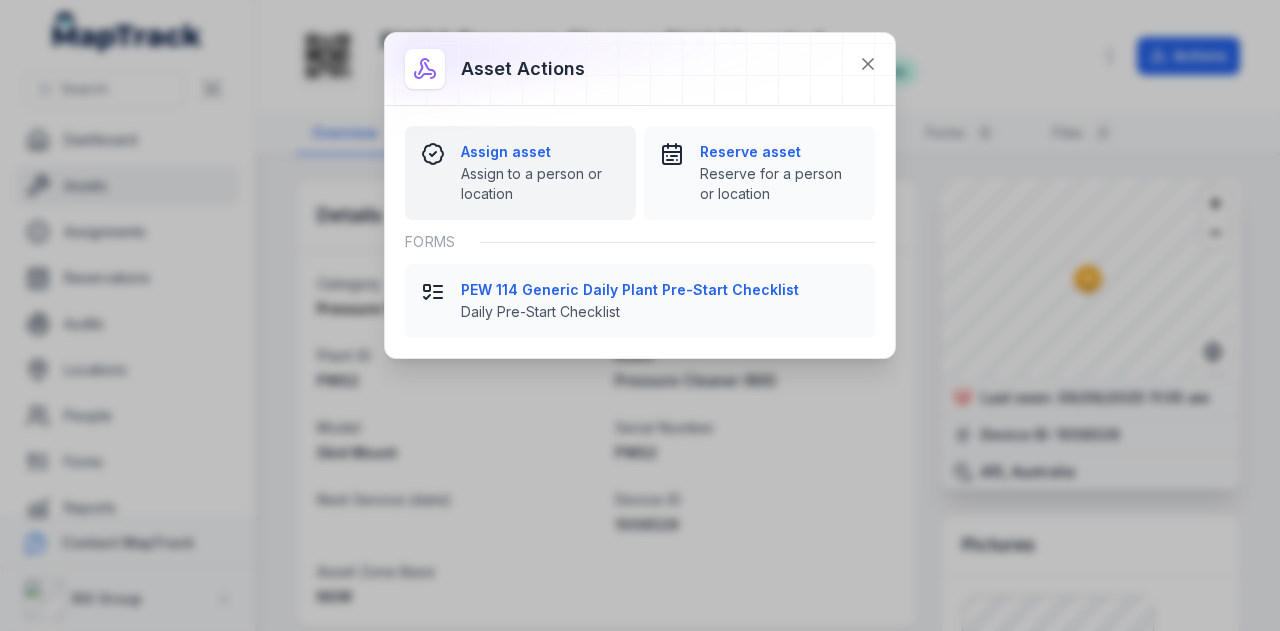 click on "Assign asset" at bounding box center (540, 152) 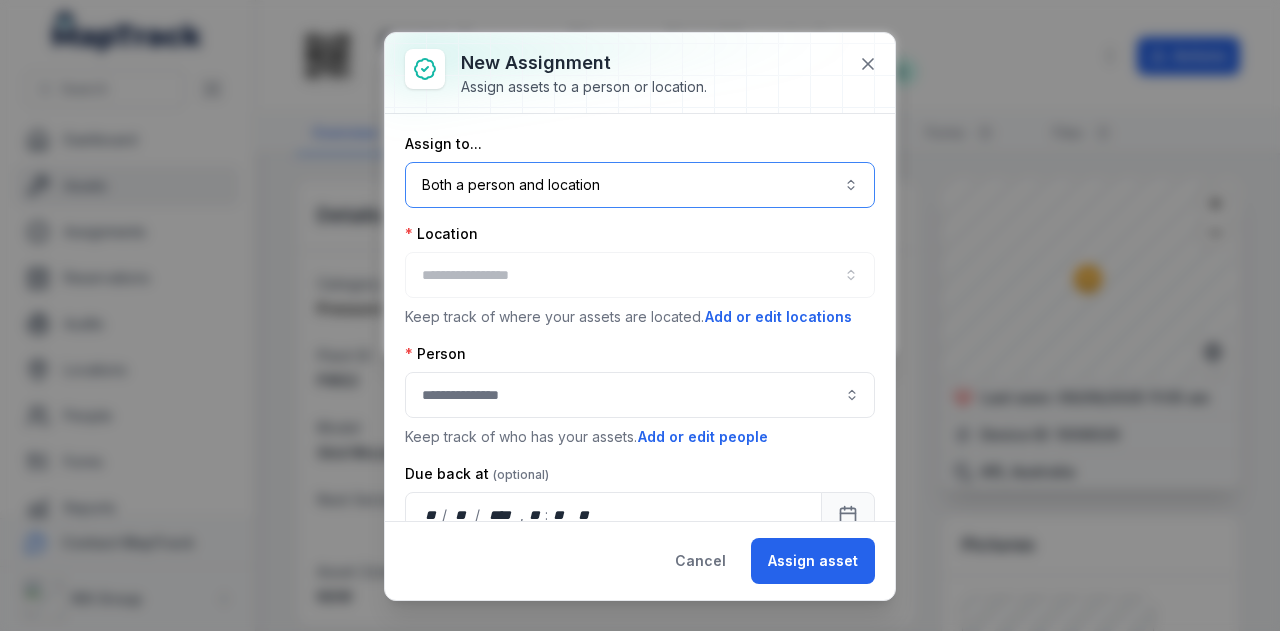 click on "Both a person and location ****" at bounding box center (640, 185) 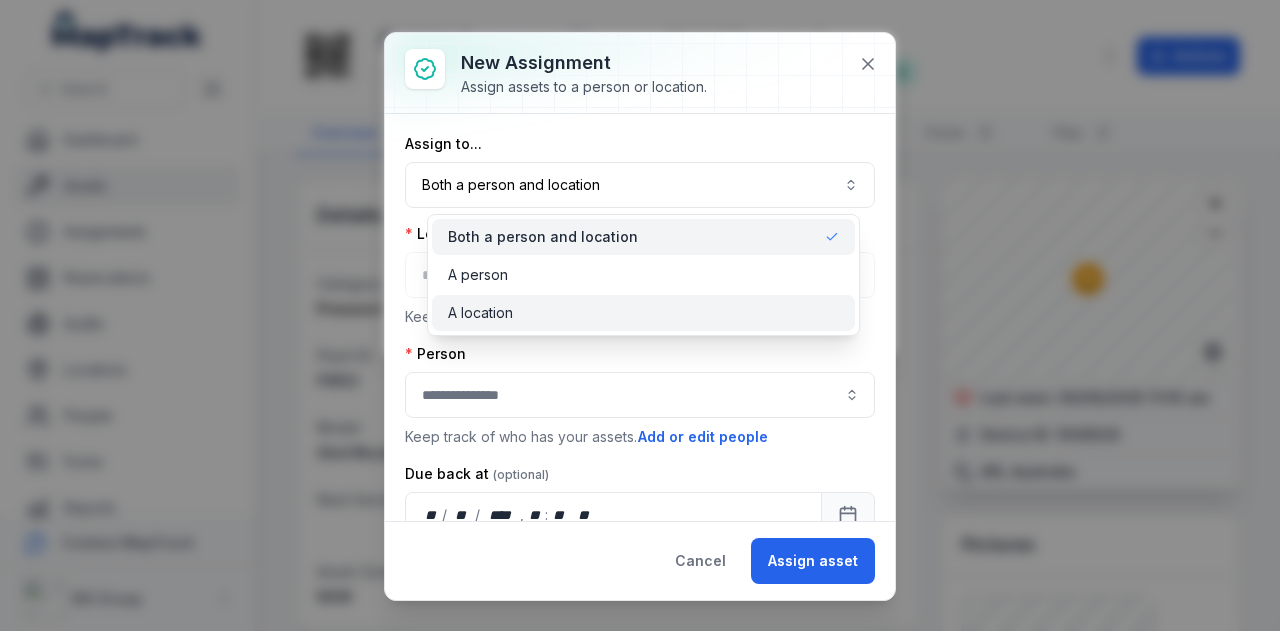 click on "A location" at bounding box center (643, 313) 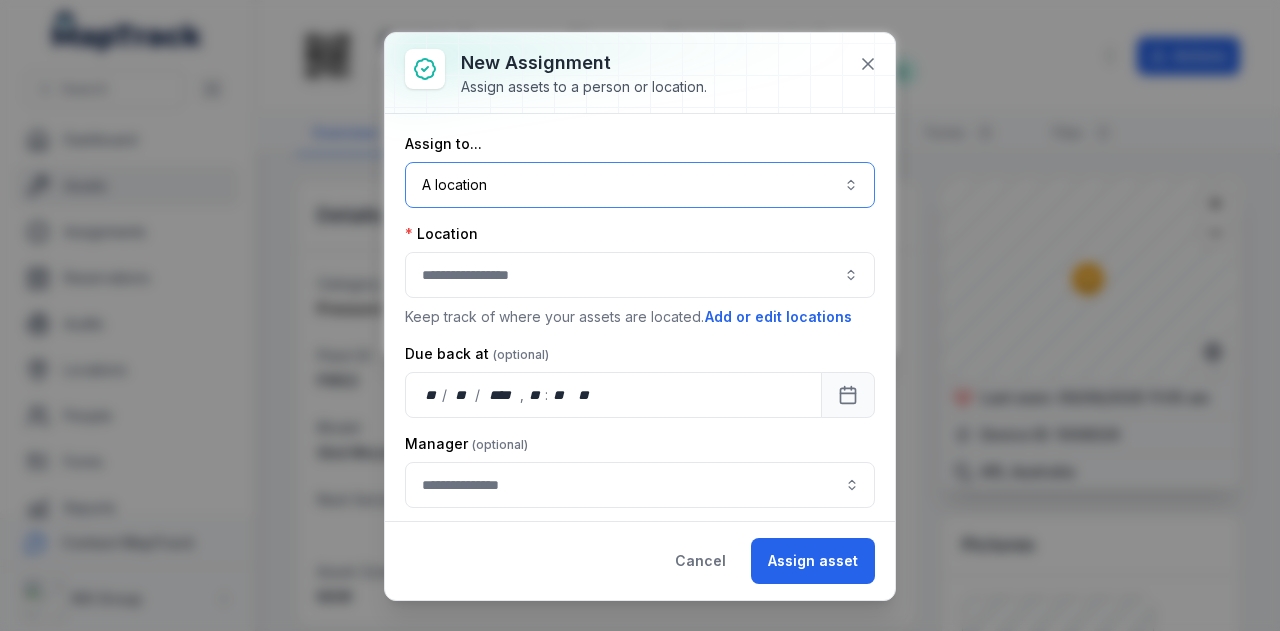 click at bounding box center [640, 275] 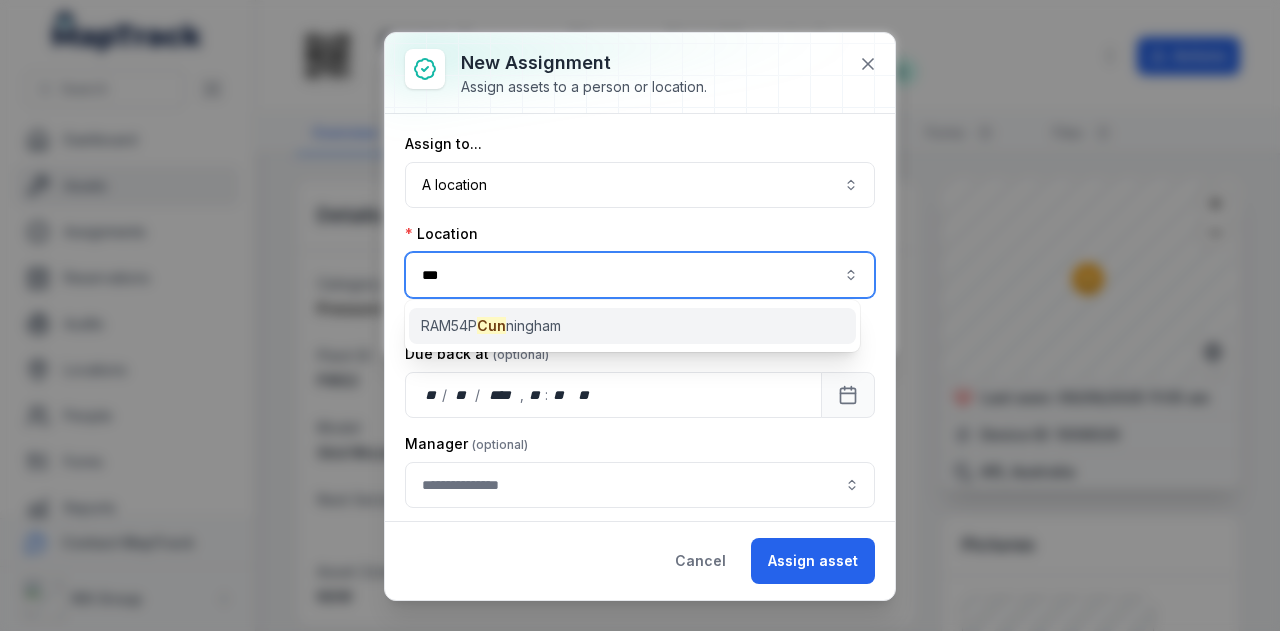 type on "***" 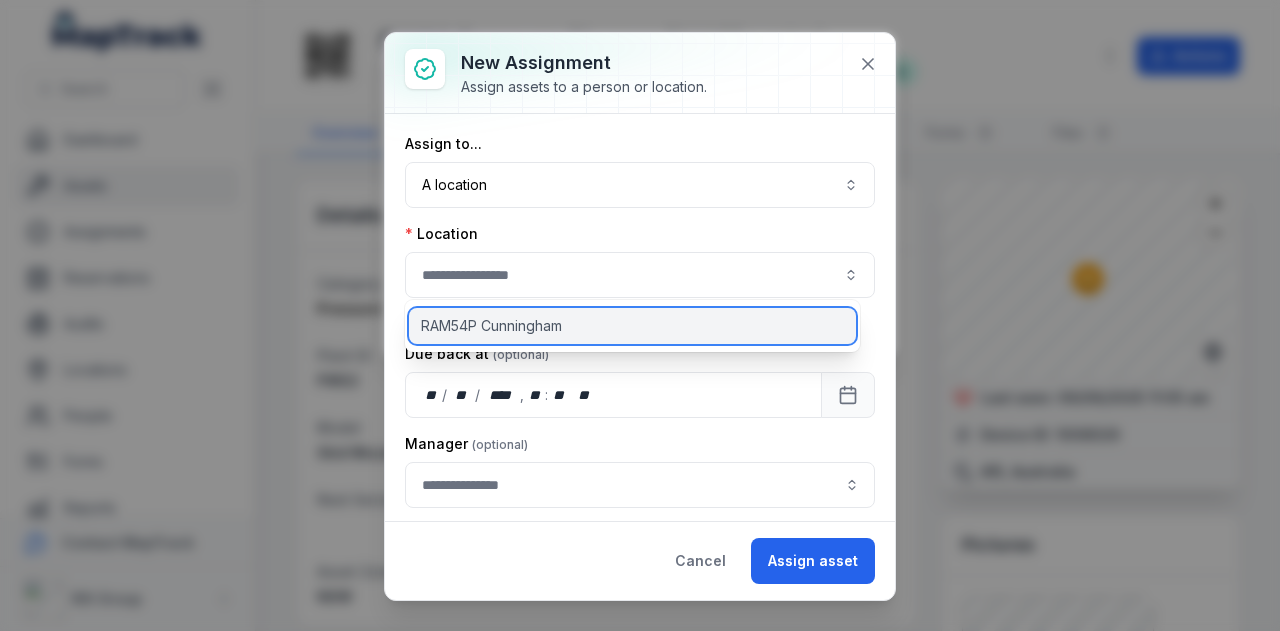 click on "RAM54P Cunningham" at bounding box center [632, 326] 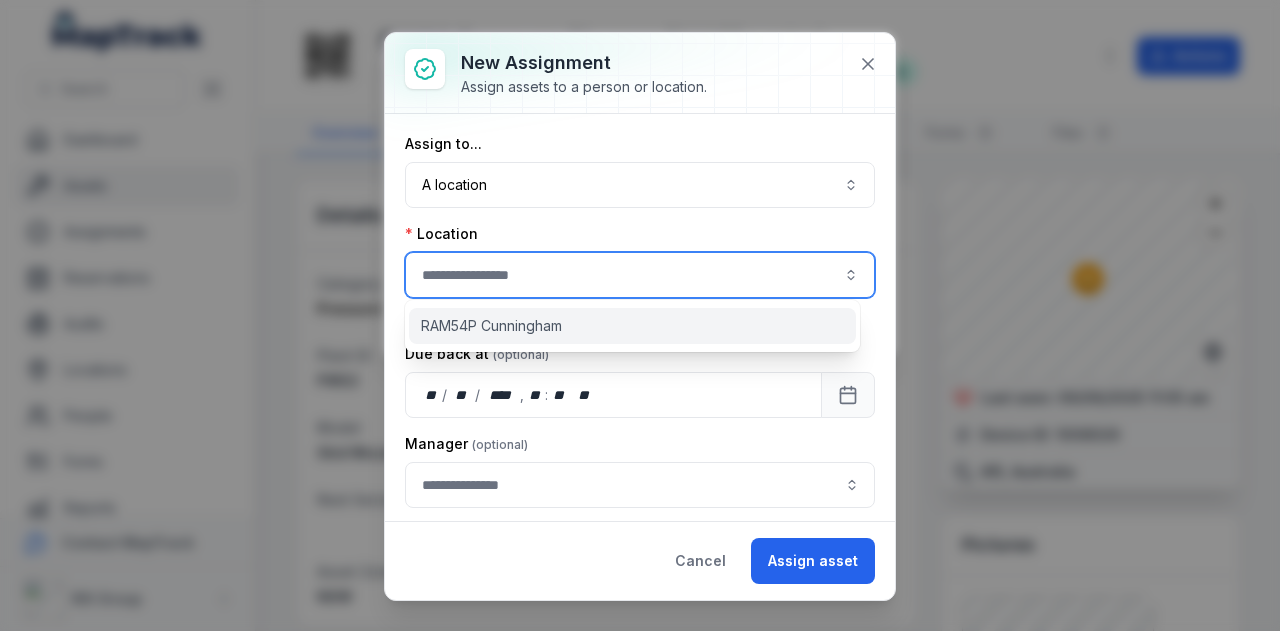 type on "**********" 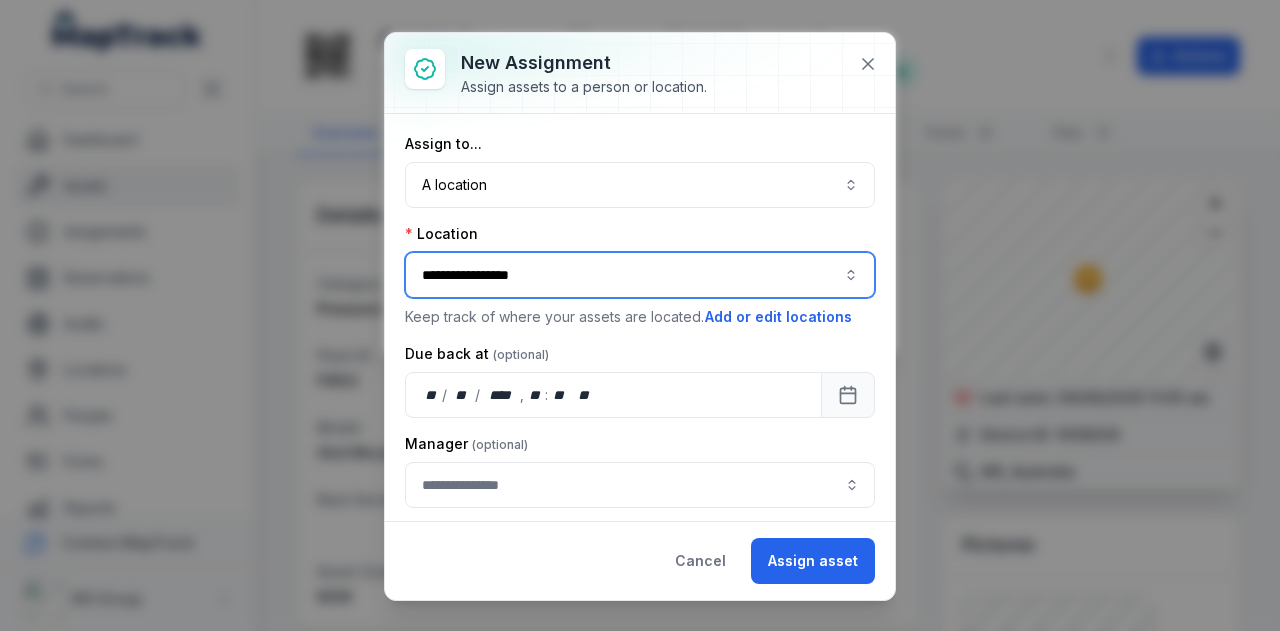 click on "**********" at bounding box center [640, 275] 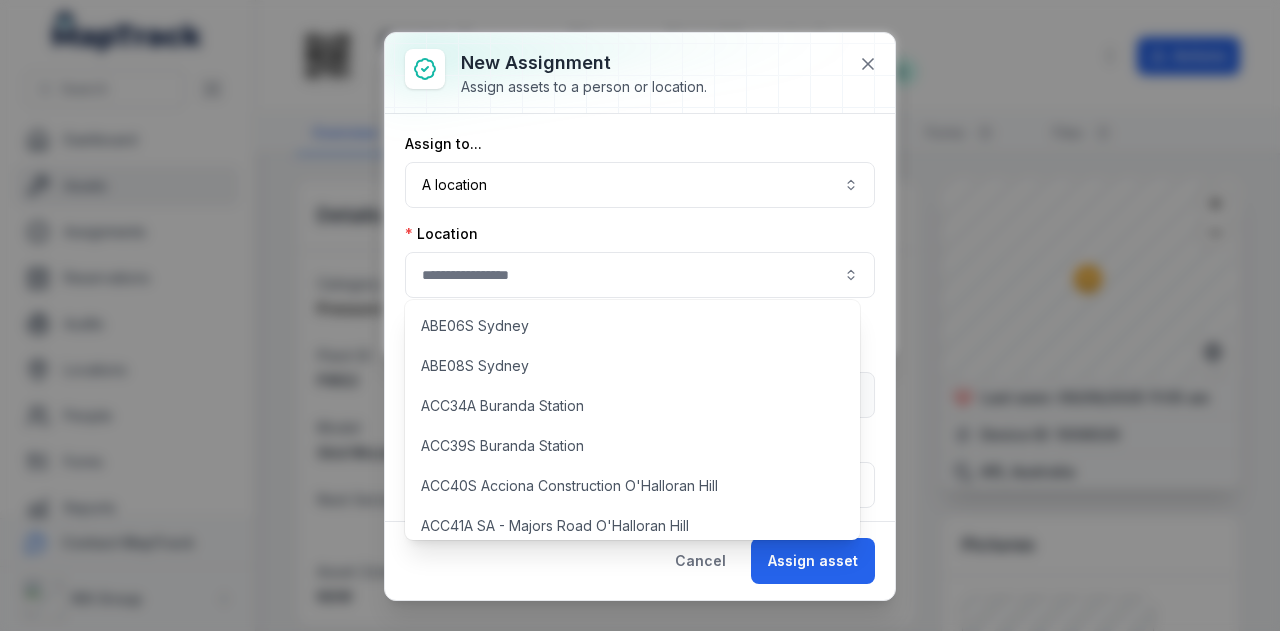 type on "**********" 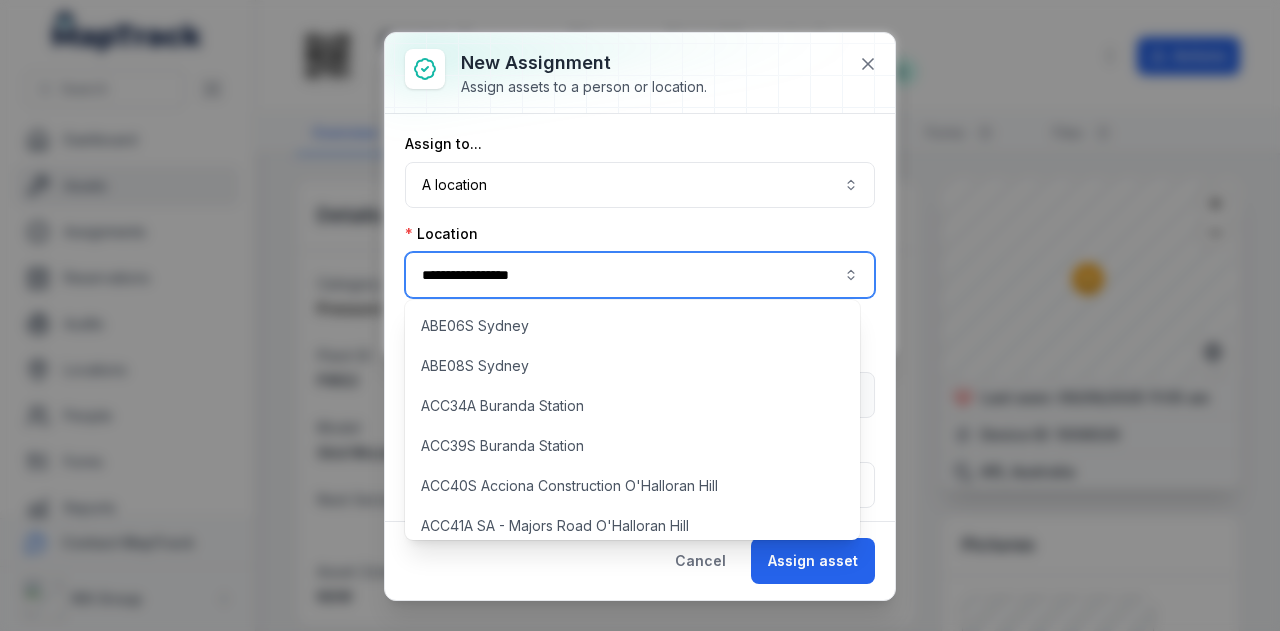 click on "**********" at bounding box center [640, 275] 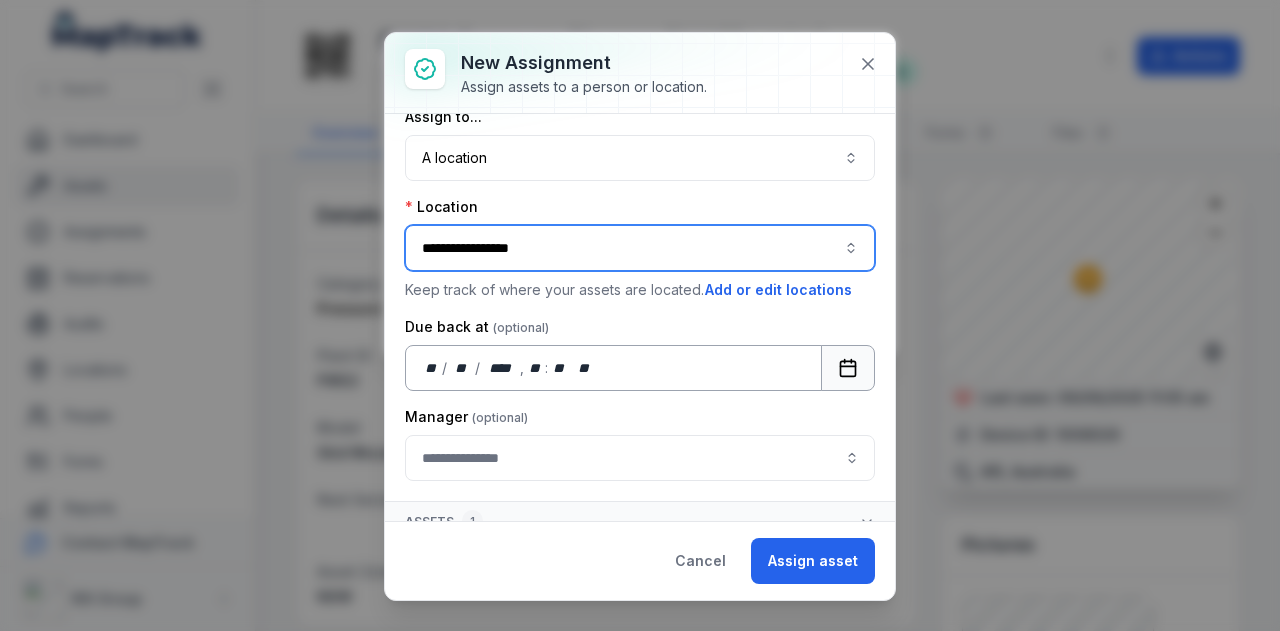 scroll, scrollTop: 42, scrollLeft: 0, axis: vertical 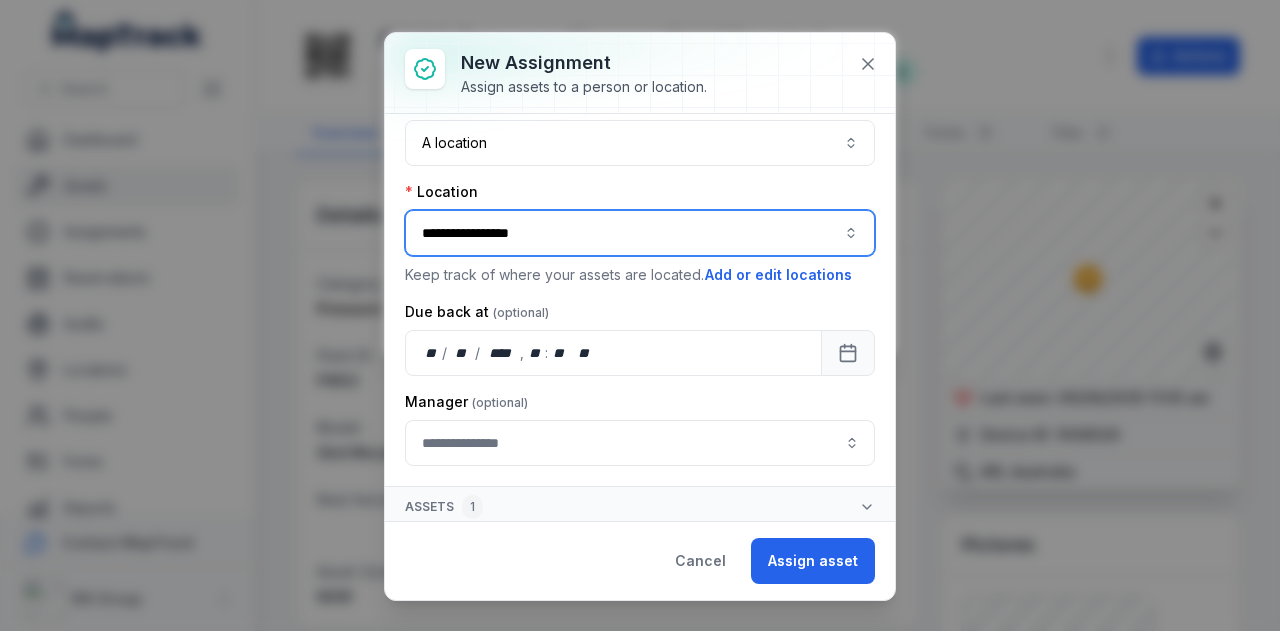 click on "Manager" at bounding box center (640, 402) 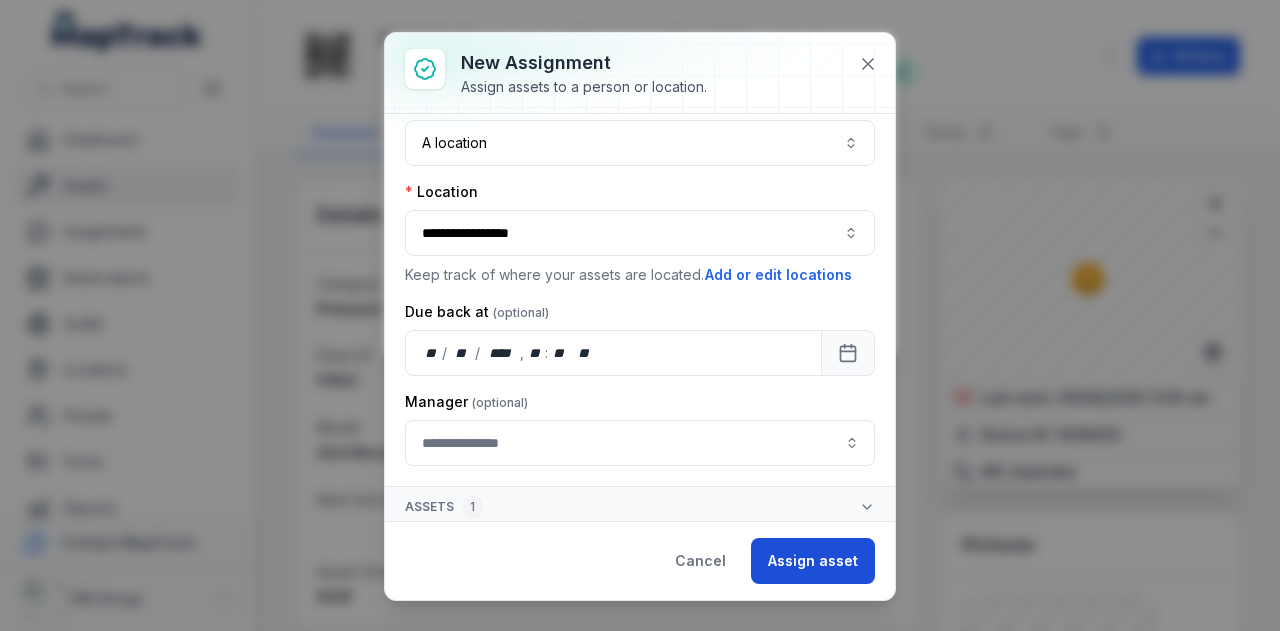click on "Assign asset" at bounding box center (813, 561) 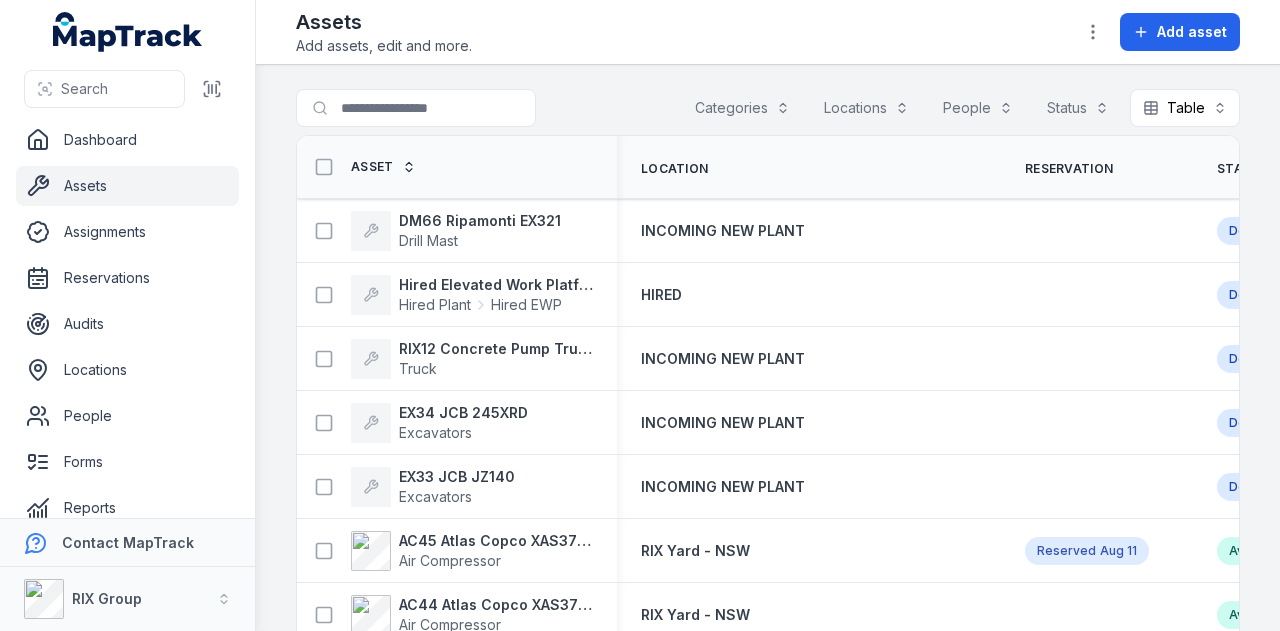 scroll, scrollTop: 0, scrollLeft: 0, axis: both 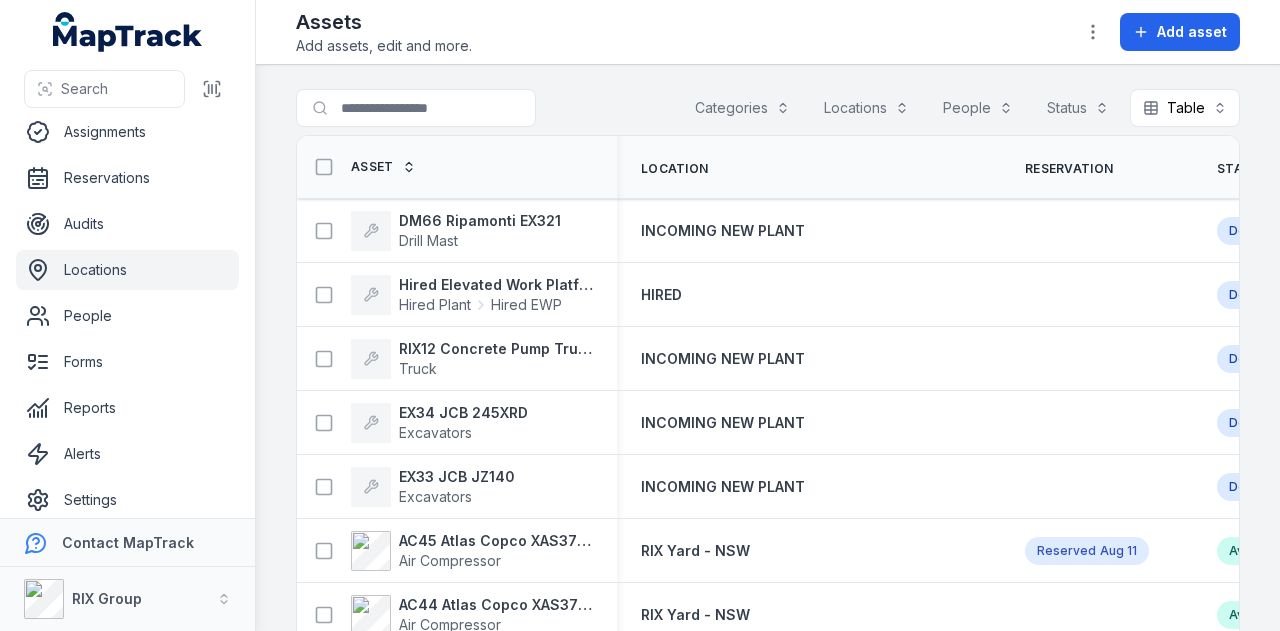 click on "Locations" at bounding box center [127, 270] 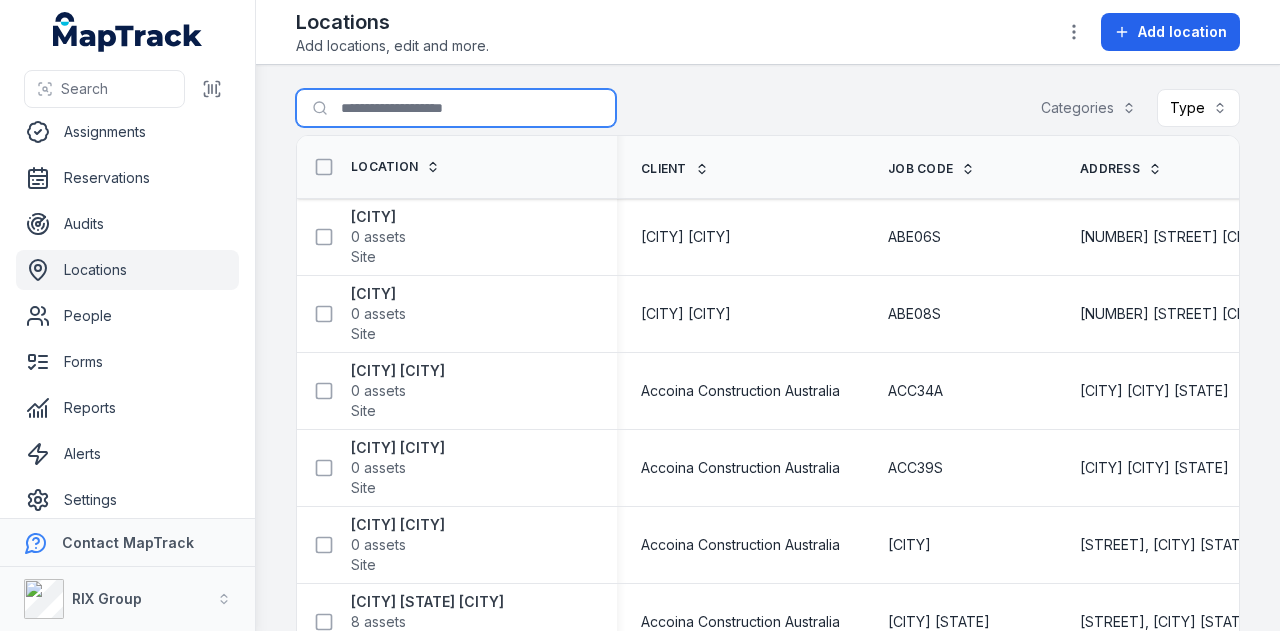 click on "Search for  locations" at bounding box center (456, 108) 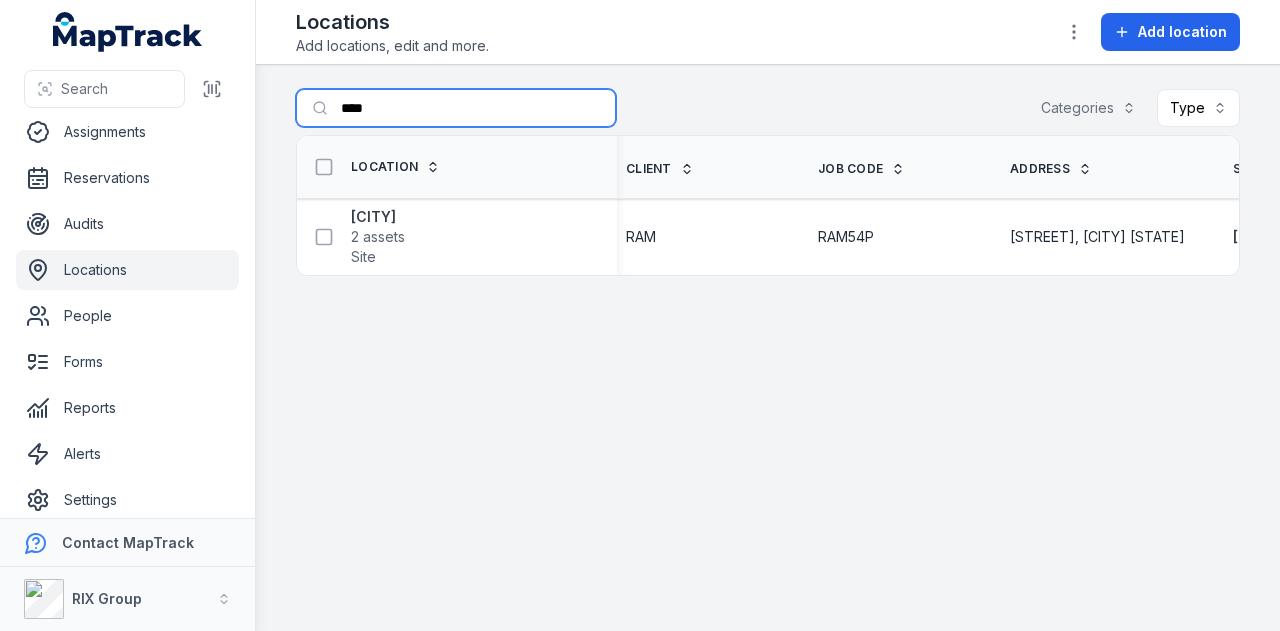 scroll, scrollTop: 0, scrollLeft: 14, axis: horizontal 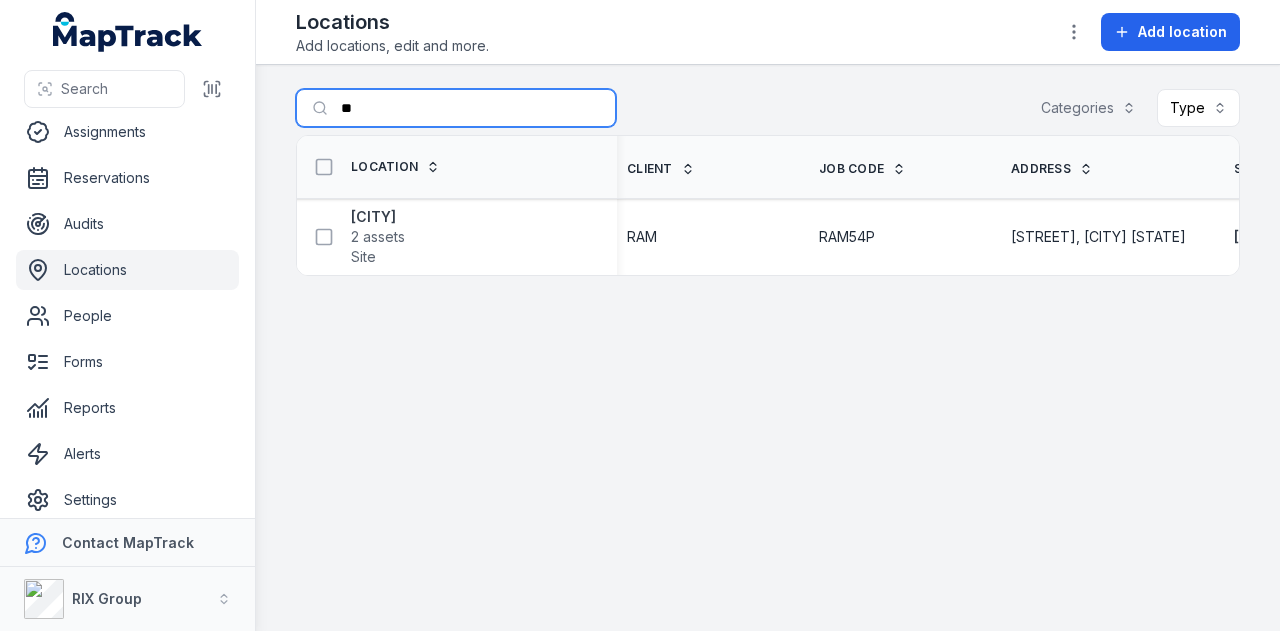 type on "*" 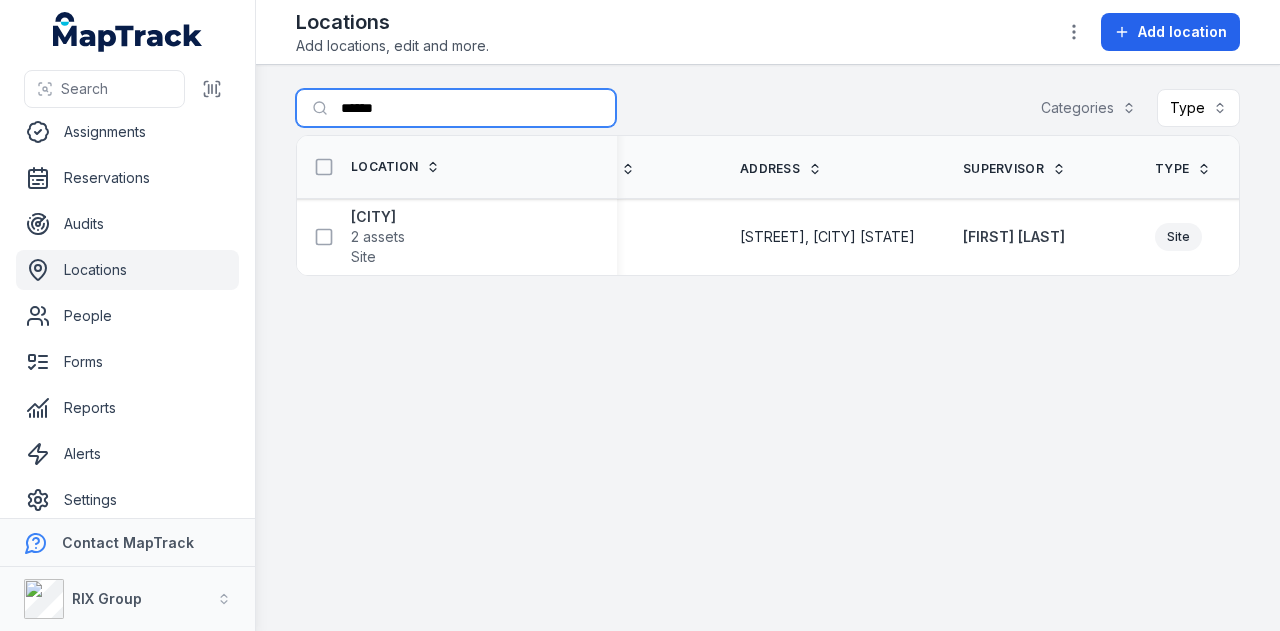 scroll, scrollTop: 0, scrollLeft: 0, axis: both 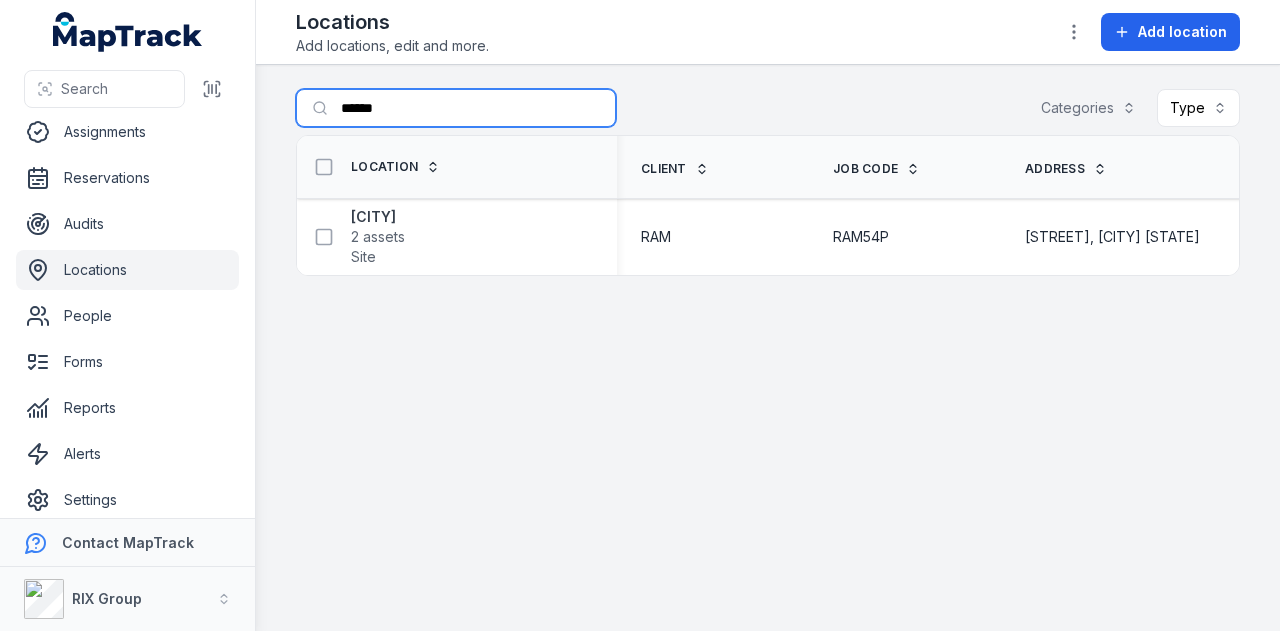 type on "******" 